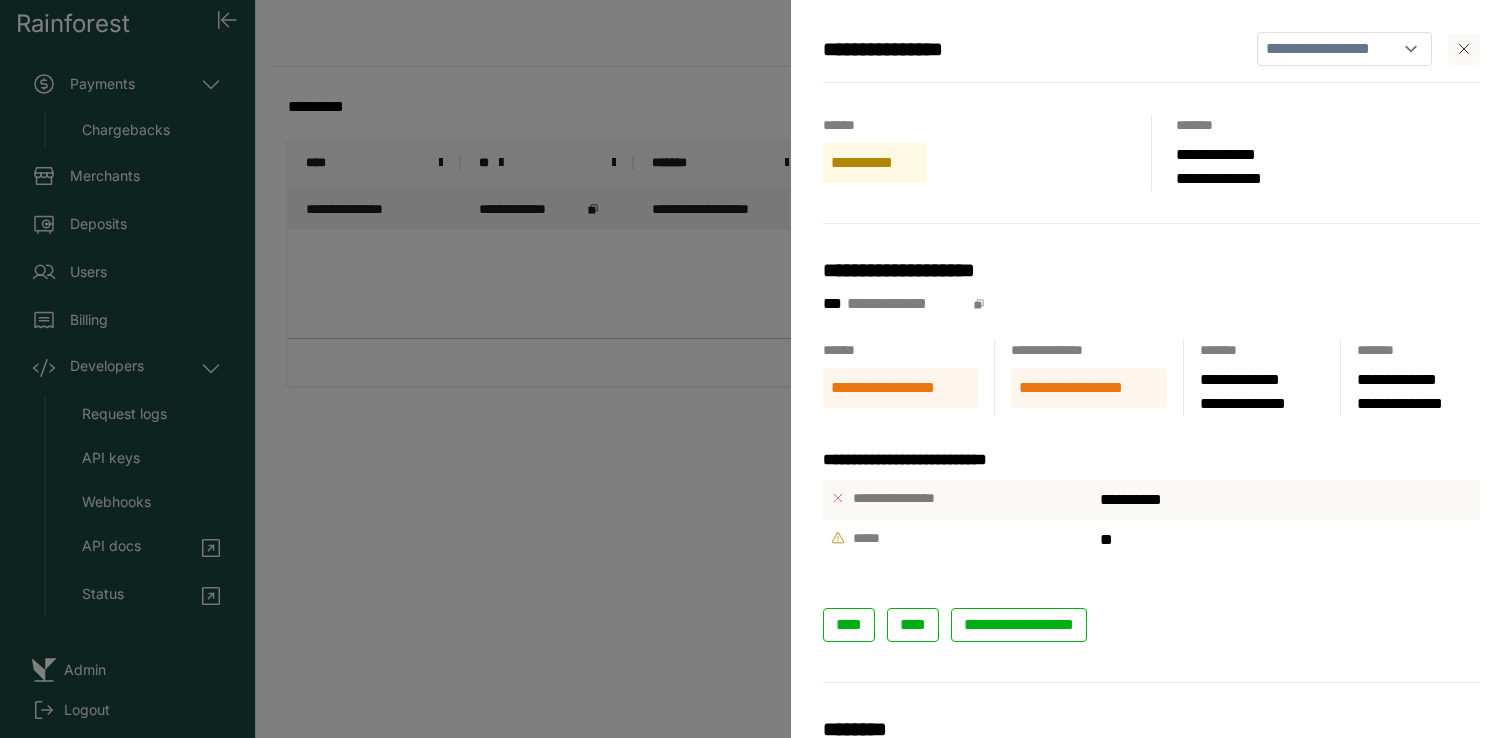scroll, scrollTop: 0, scrollLeft: 0, axis: both 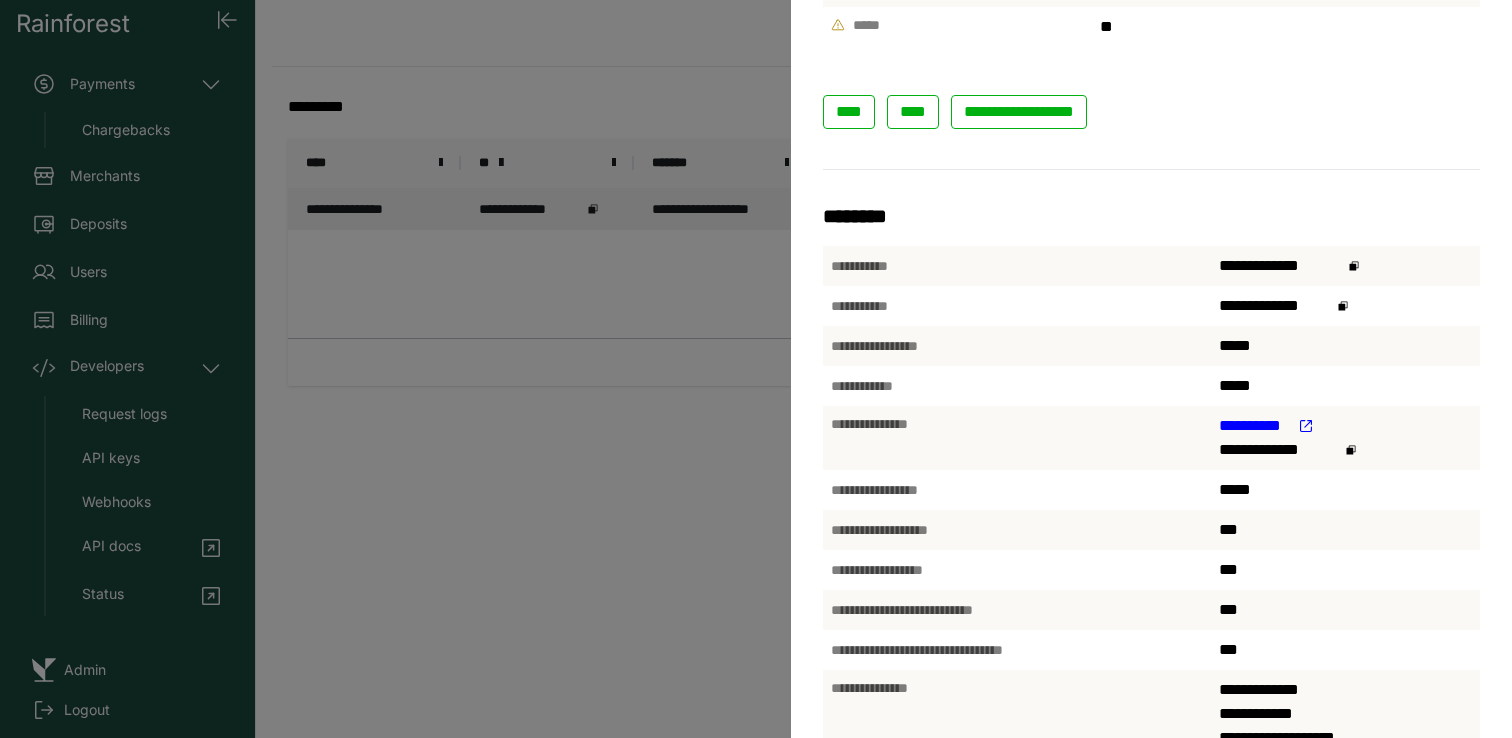 click on "**********" at bounding box center [756, 369] 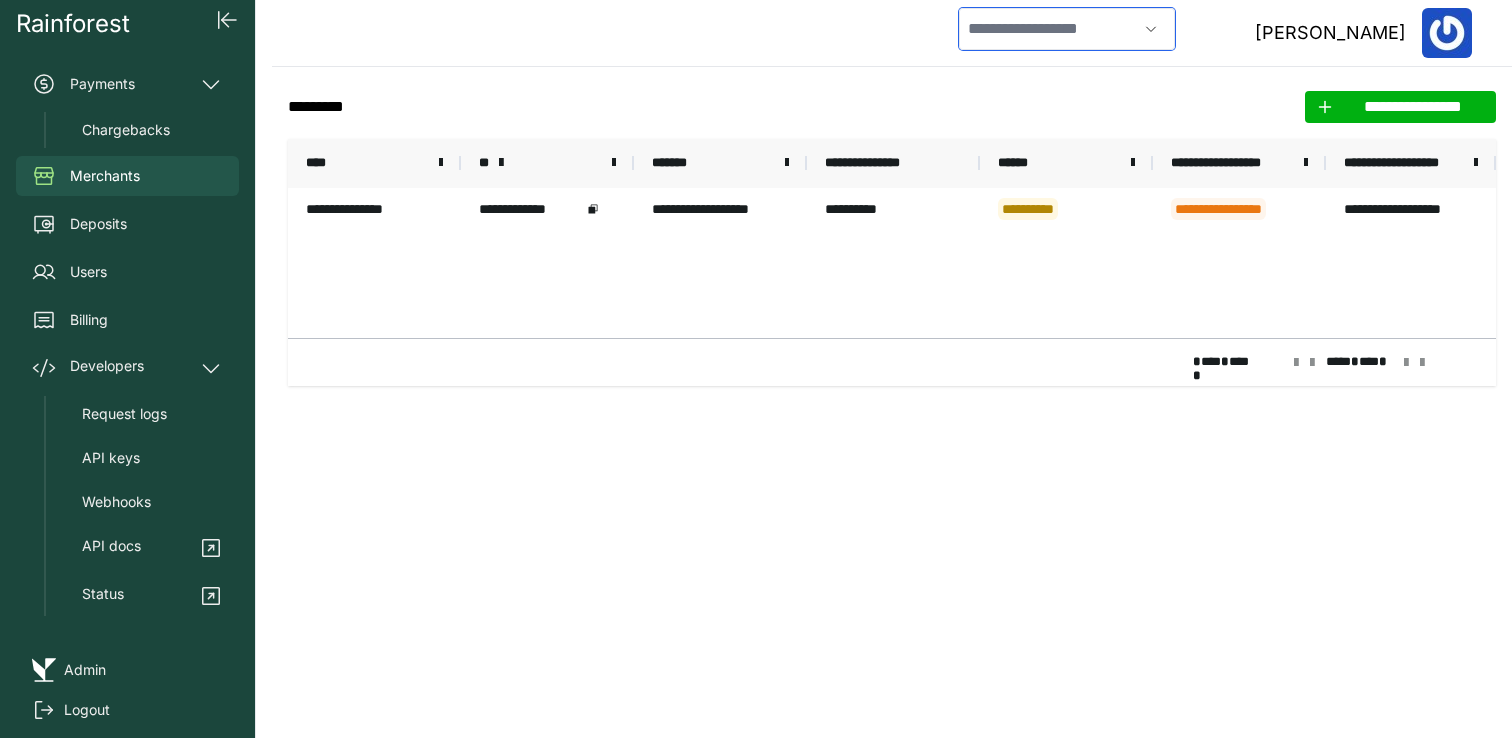 click at bounding box center (1048, 29) 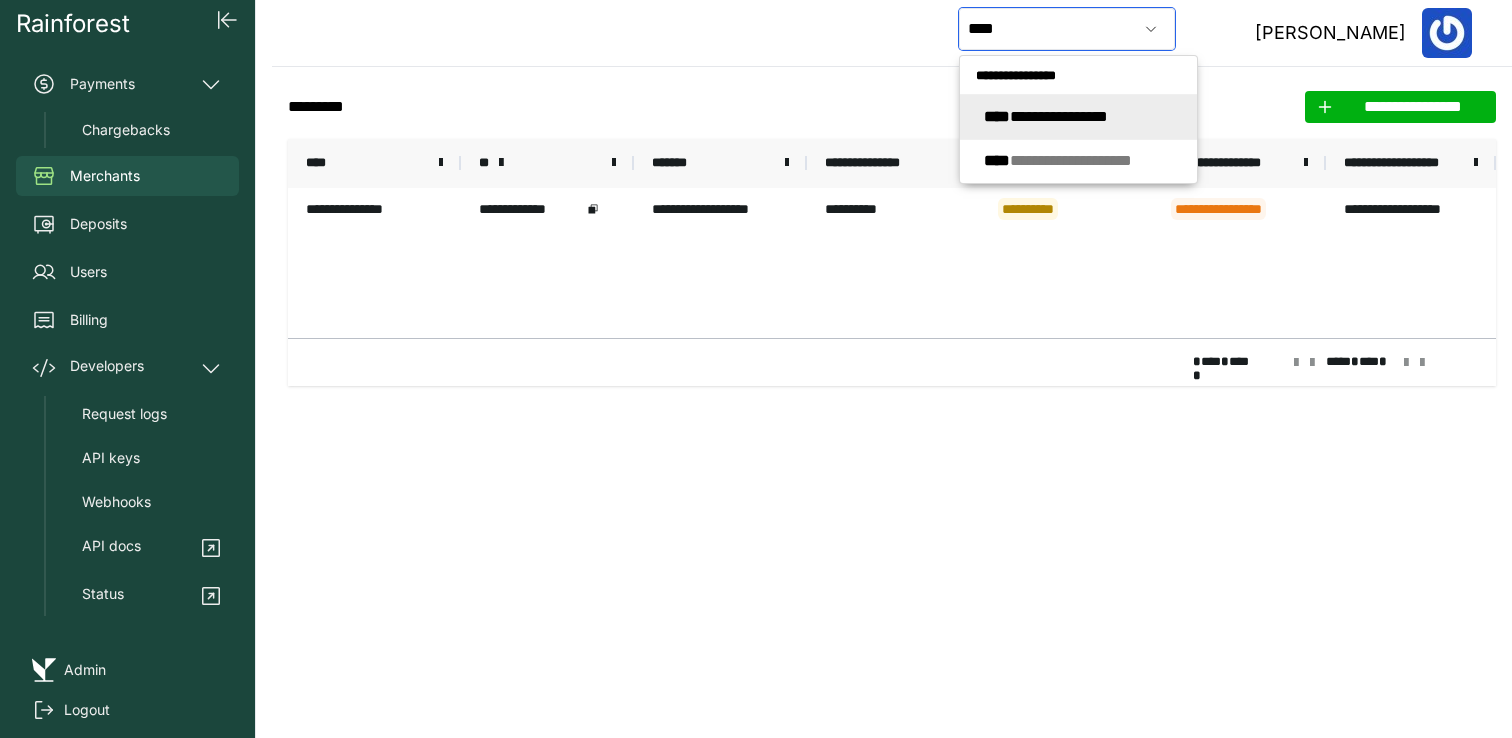 click on "**********" 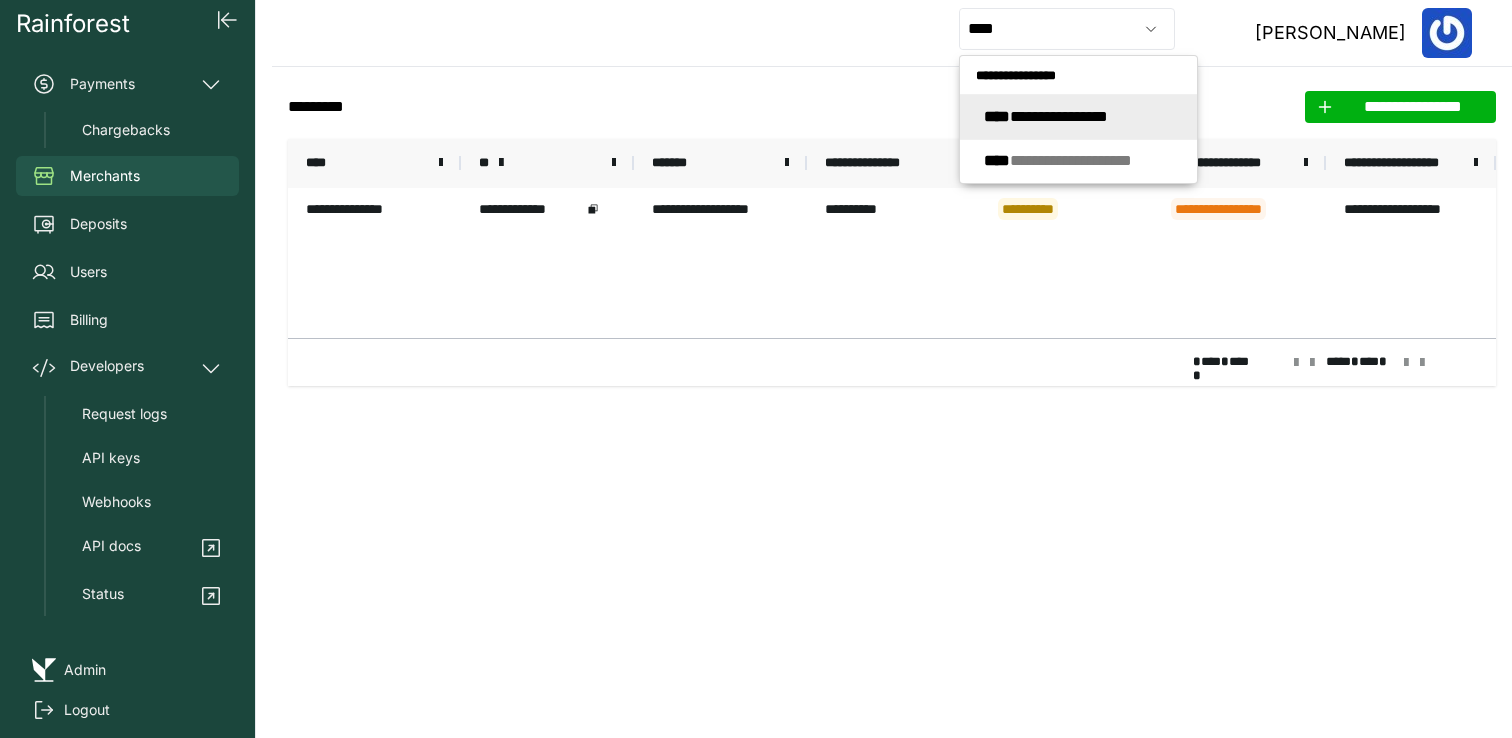 type on "**********" 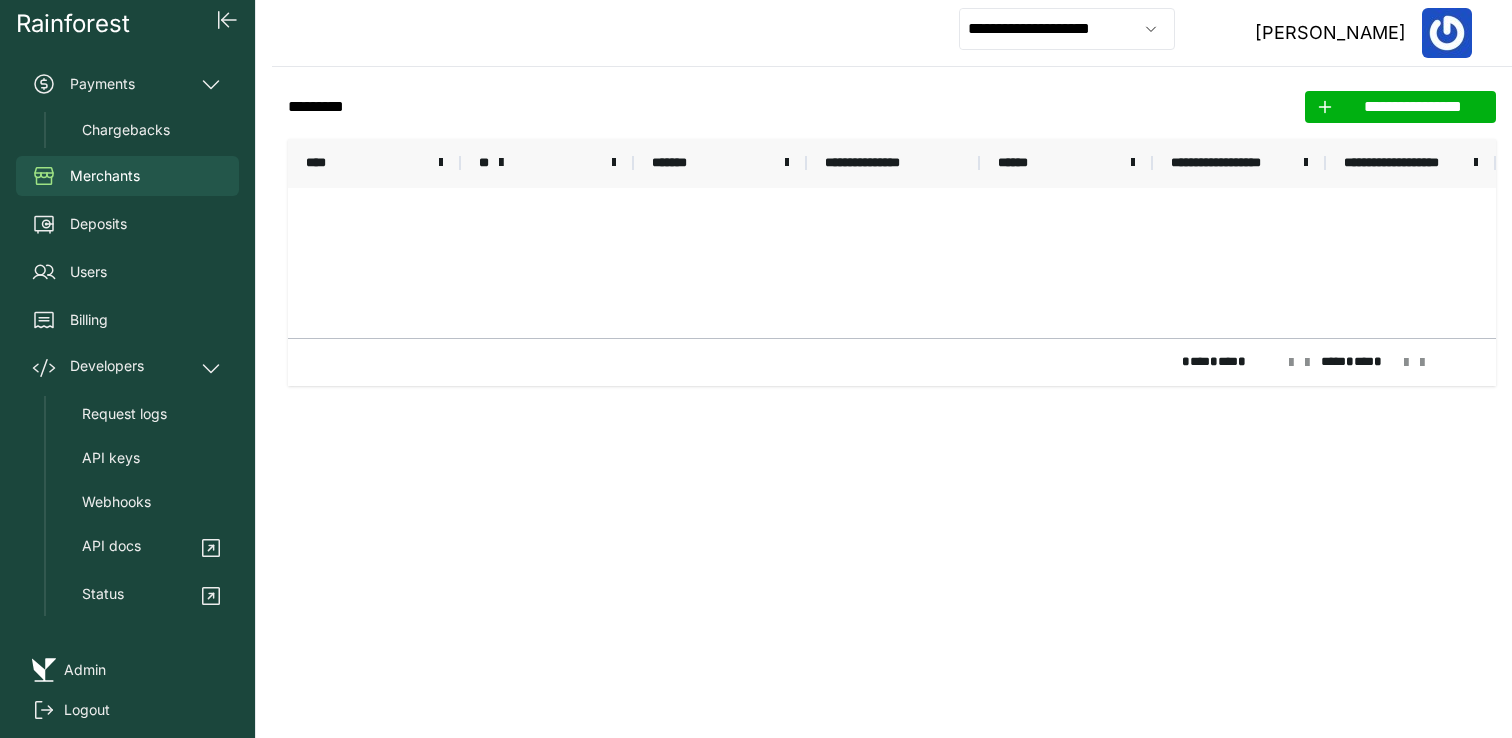 click on "**********" 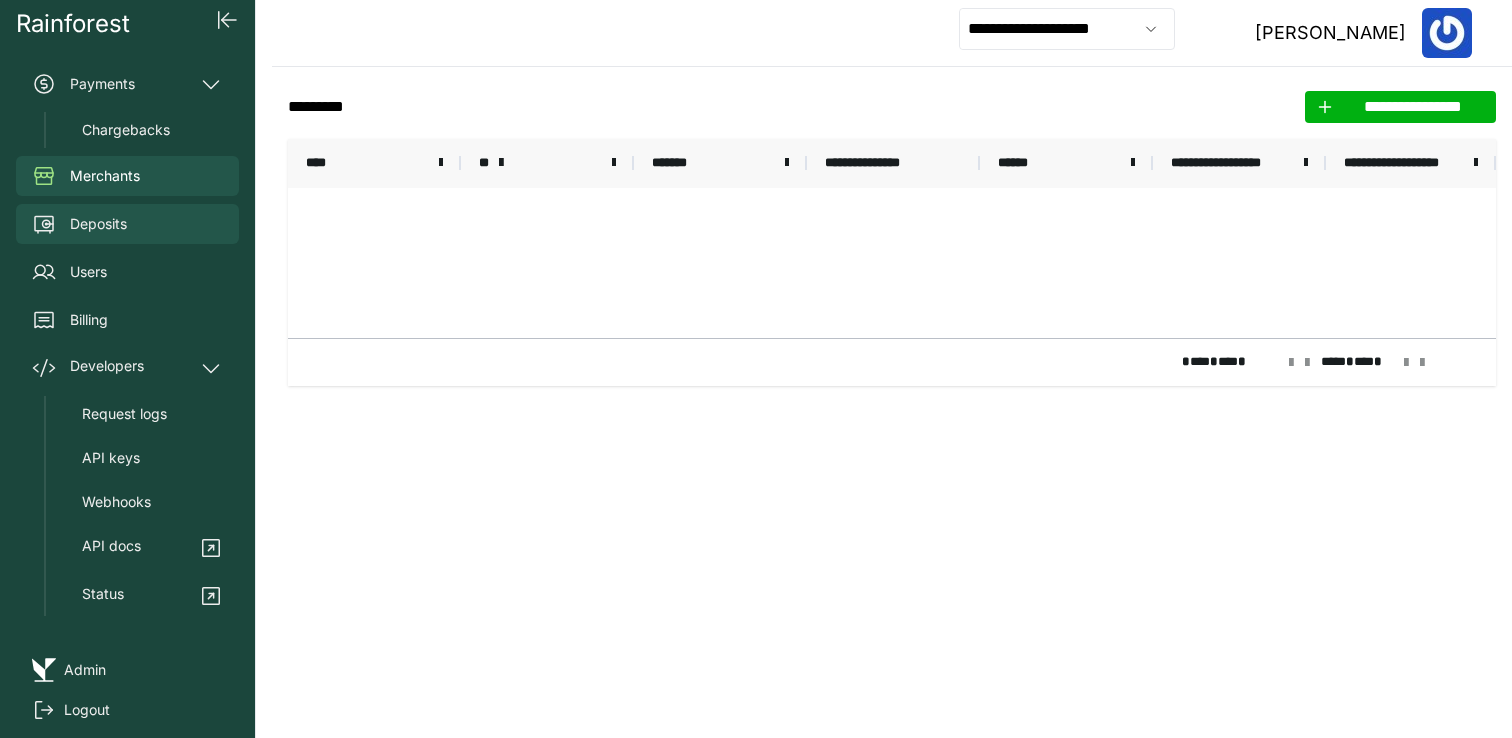 click on "Deposits" at bounding box center [127, 224] 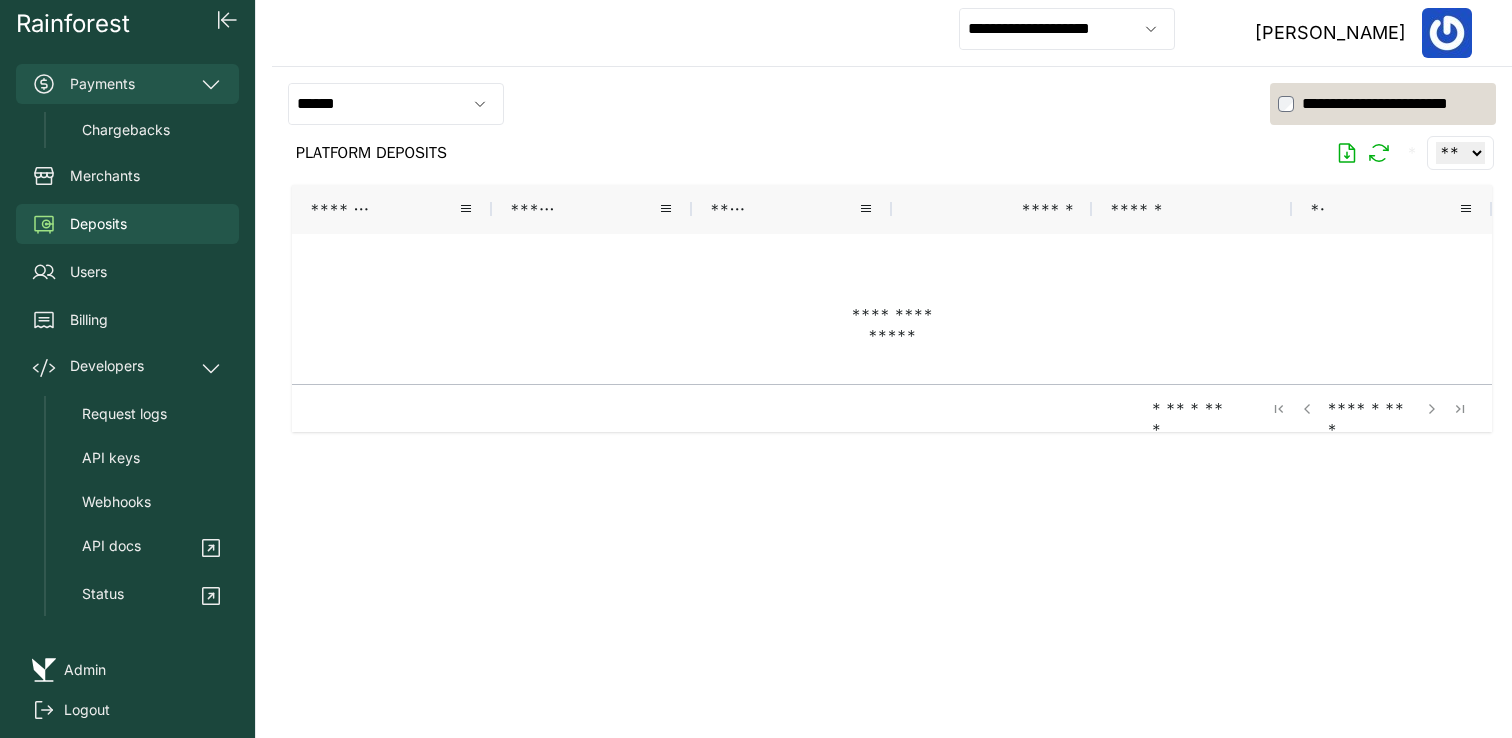 click on "Payments" at bounding box center (127, 84) 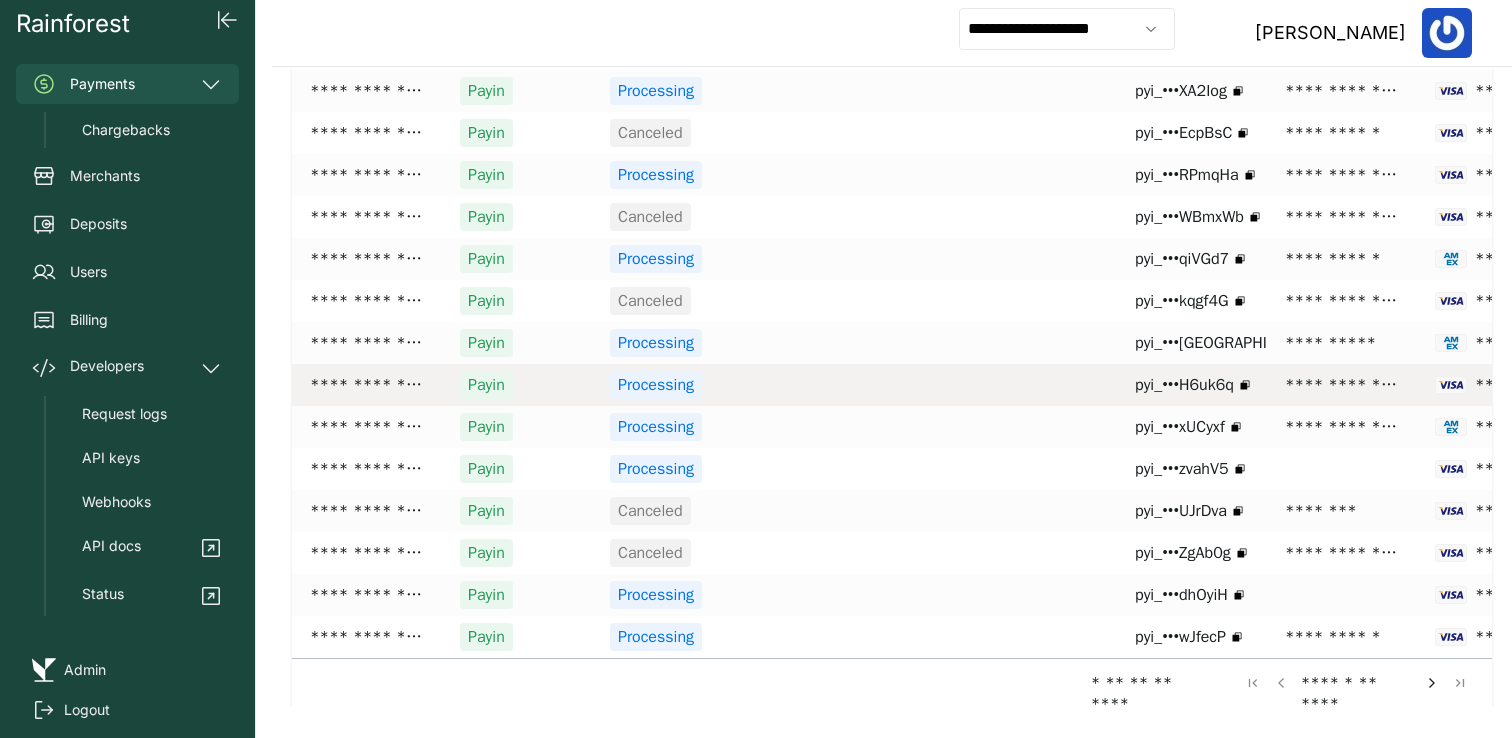 scroll, scrollTop: 0, scrollLeft: 0, axis: both 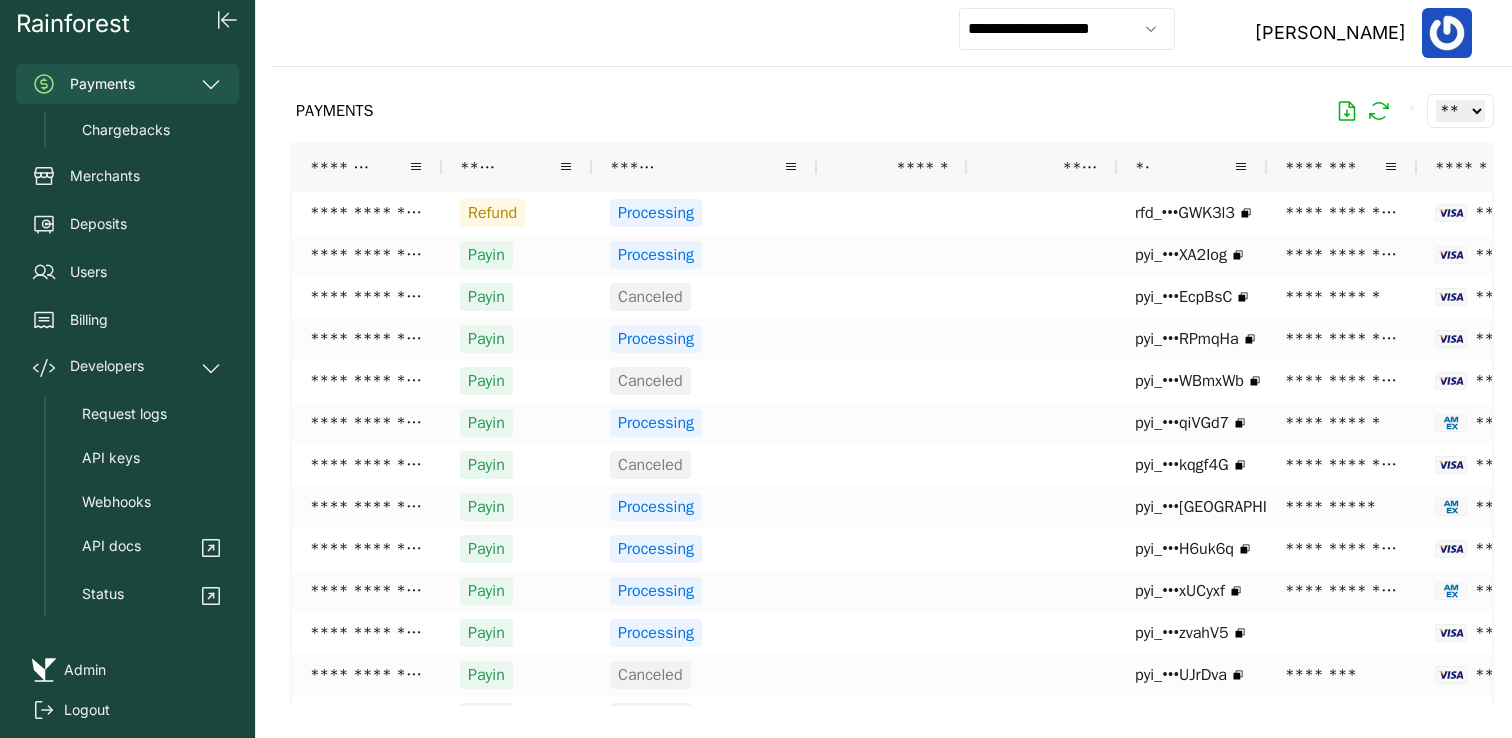 click on "**********" at bounding box center (892, 33) 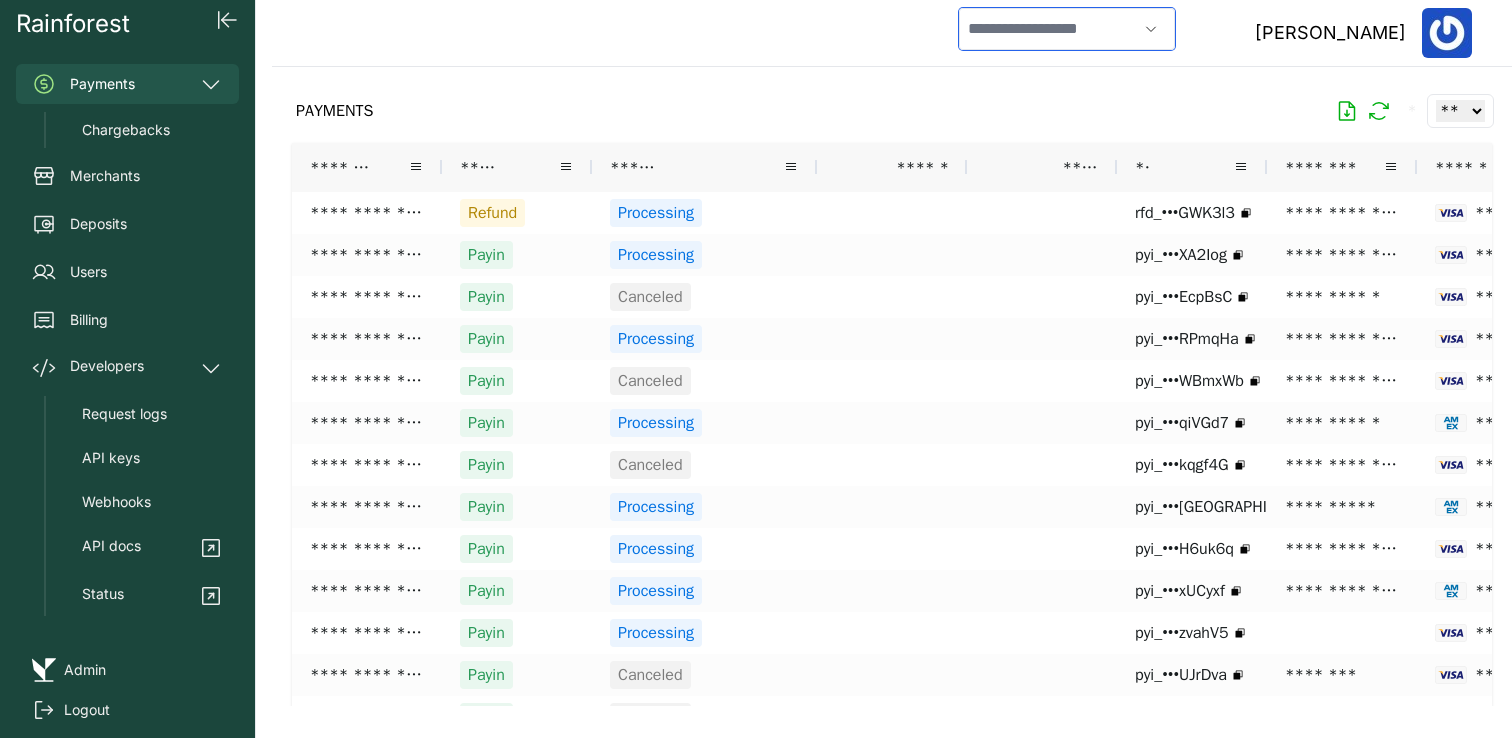 click at bounding box center [1048, 29] 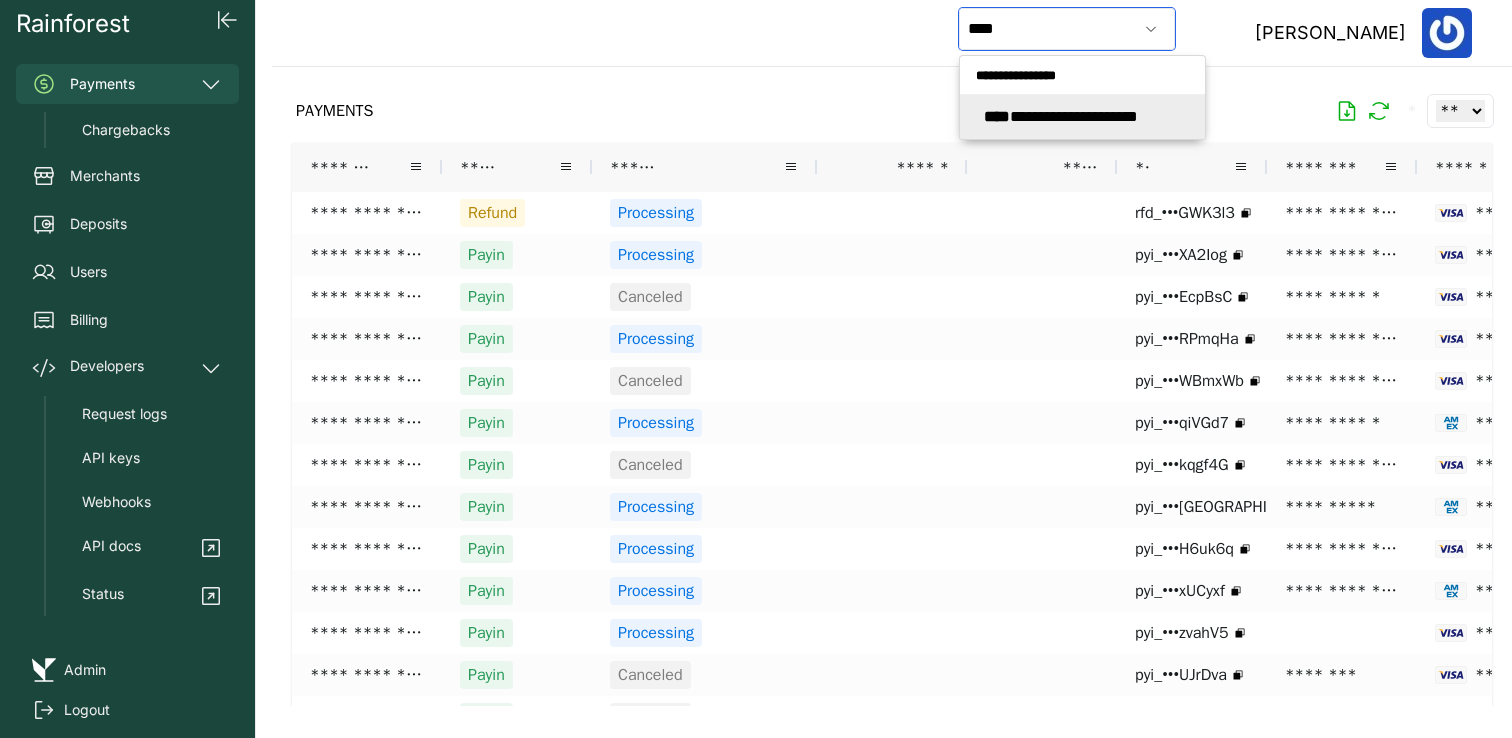 click on "**********" at bounding box center (1061, 116) 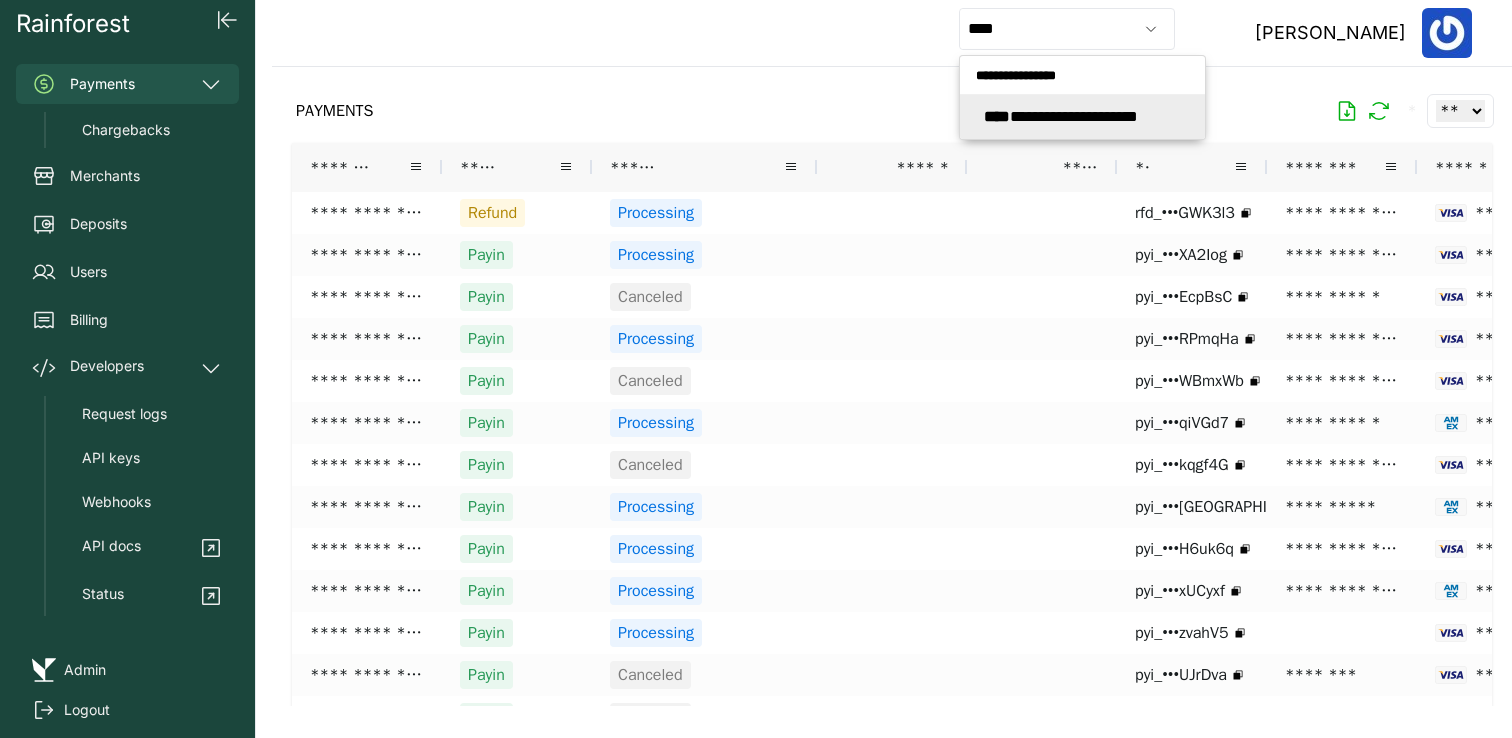 type on "**********" 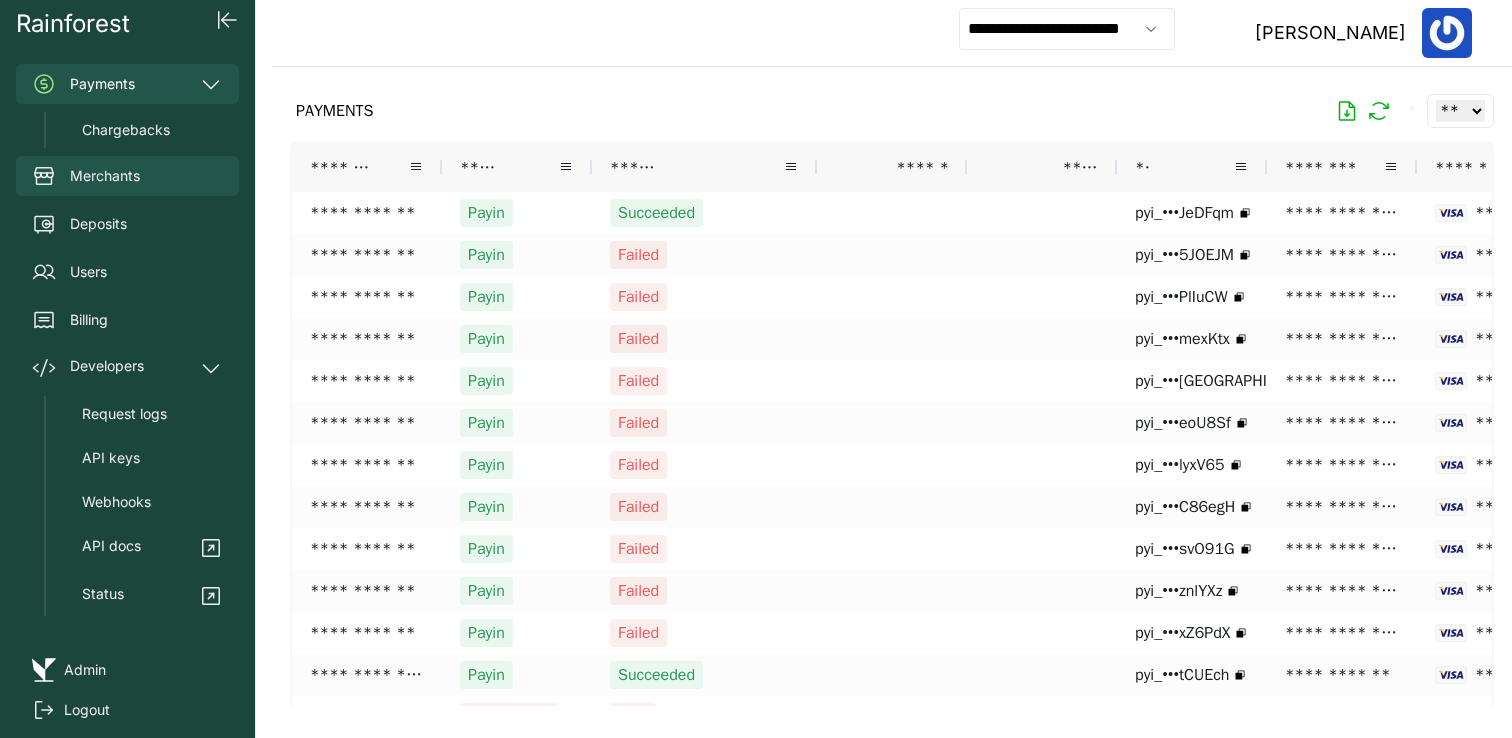 click on "Merchants" at bounding box center [105, 176] 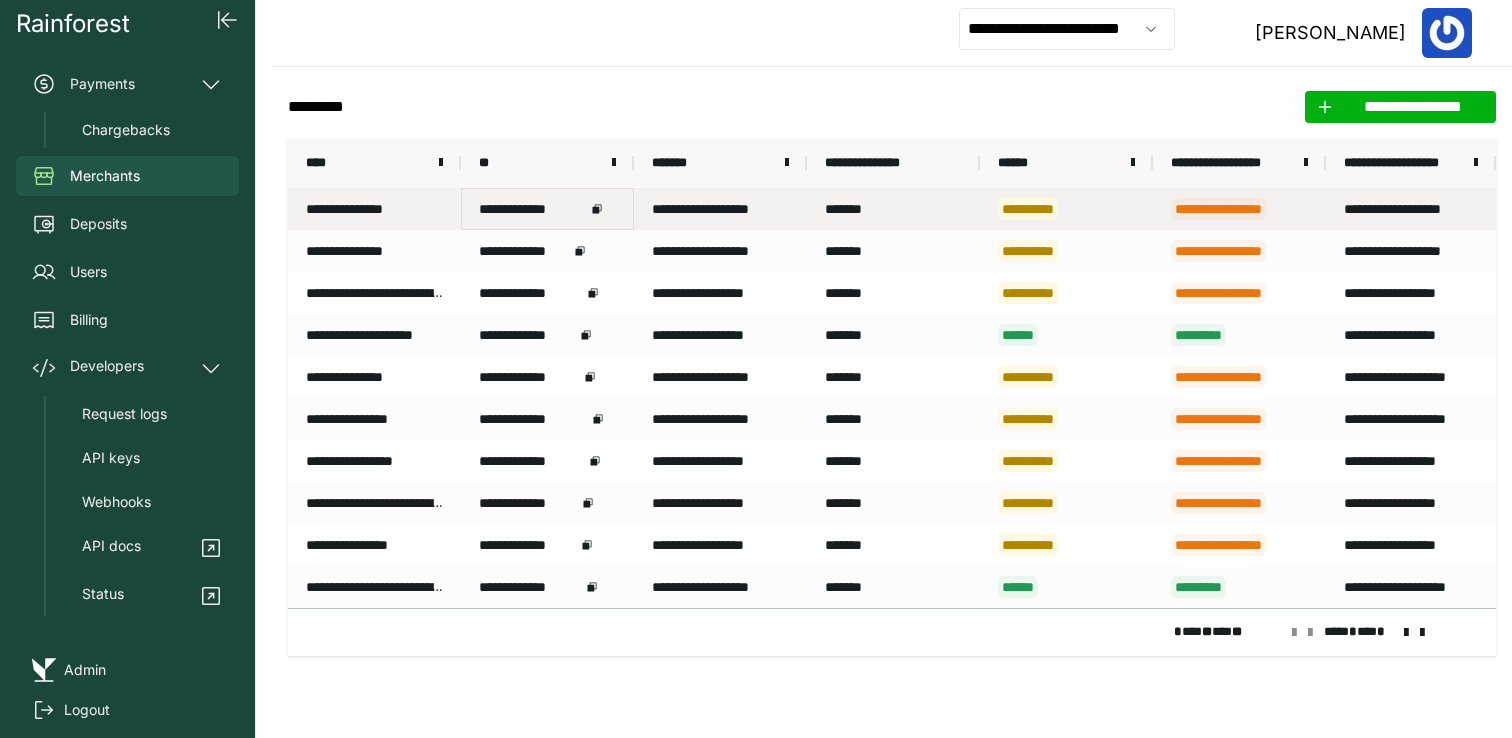click on "**********" at bounding box center (532, 209) 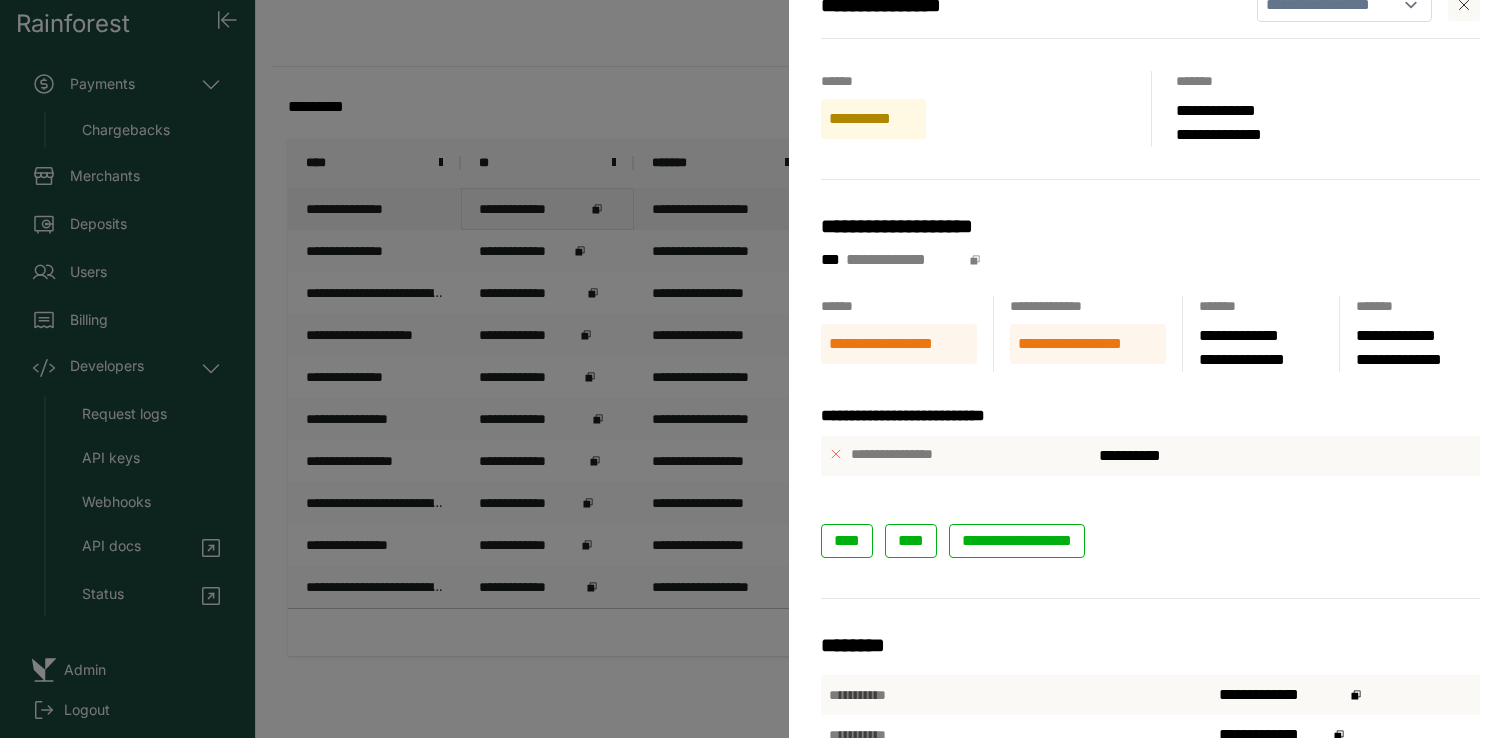 scroll, scrollTop: 0, scrollLeft: 0, axis: both 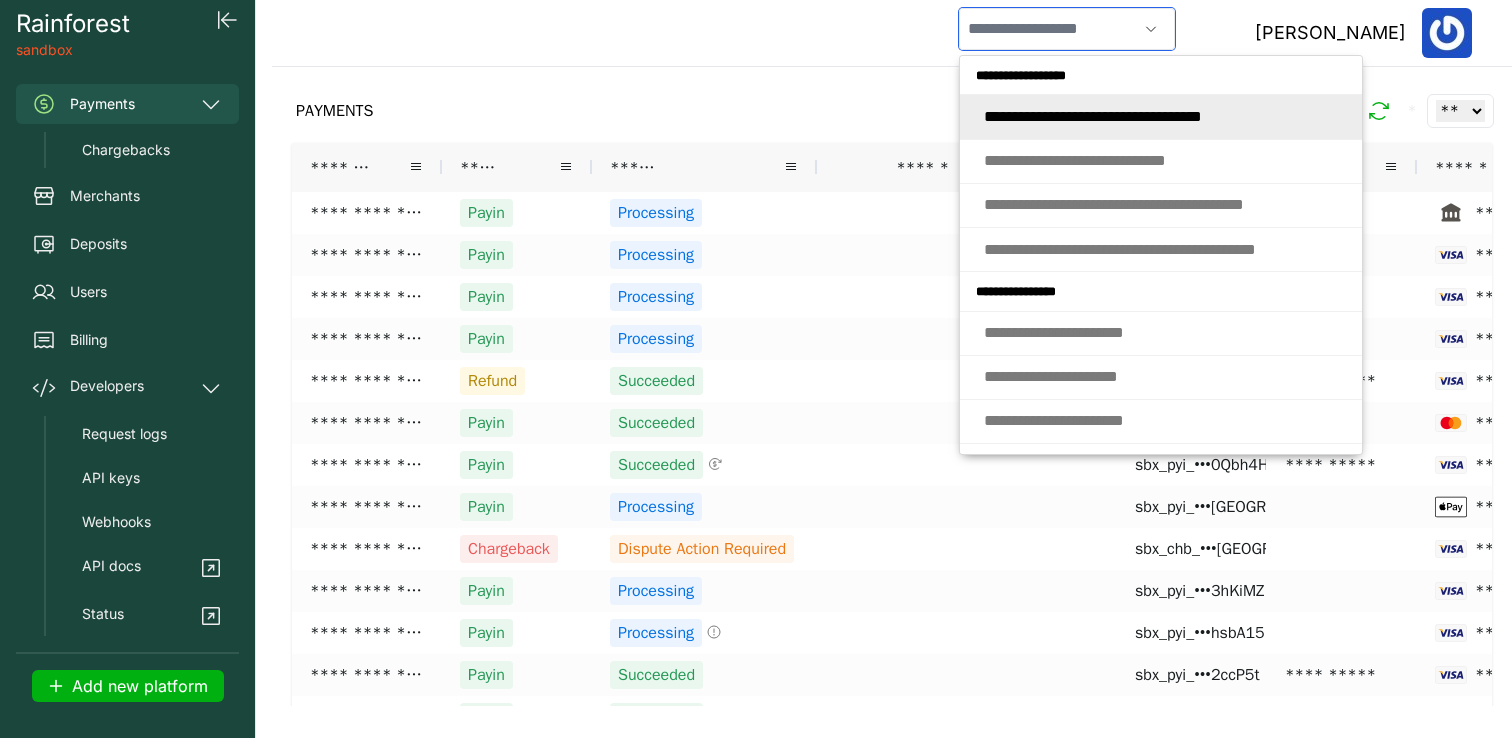 click at bounding box center (1048, 29) 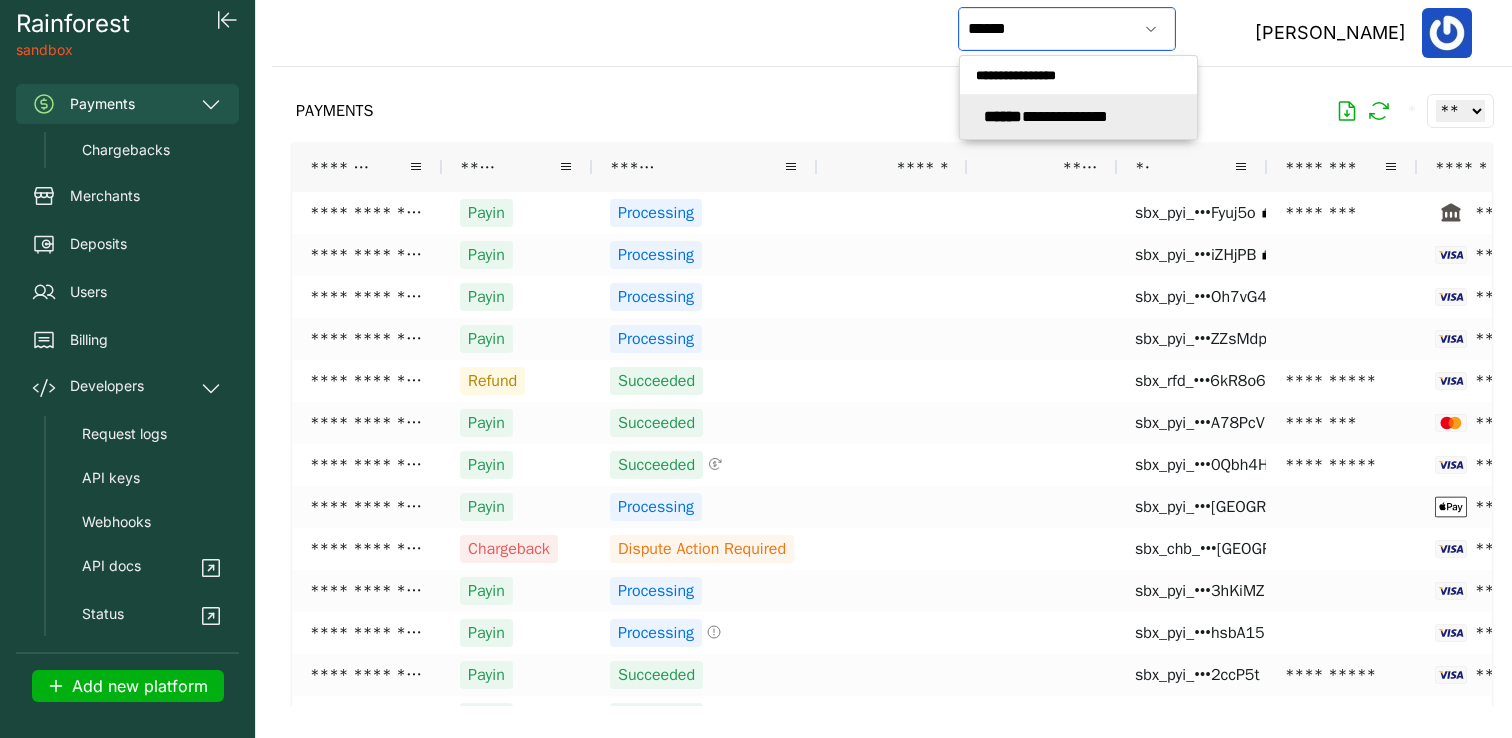 click on "******" at bounding box center (1003, 116) 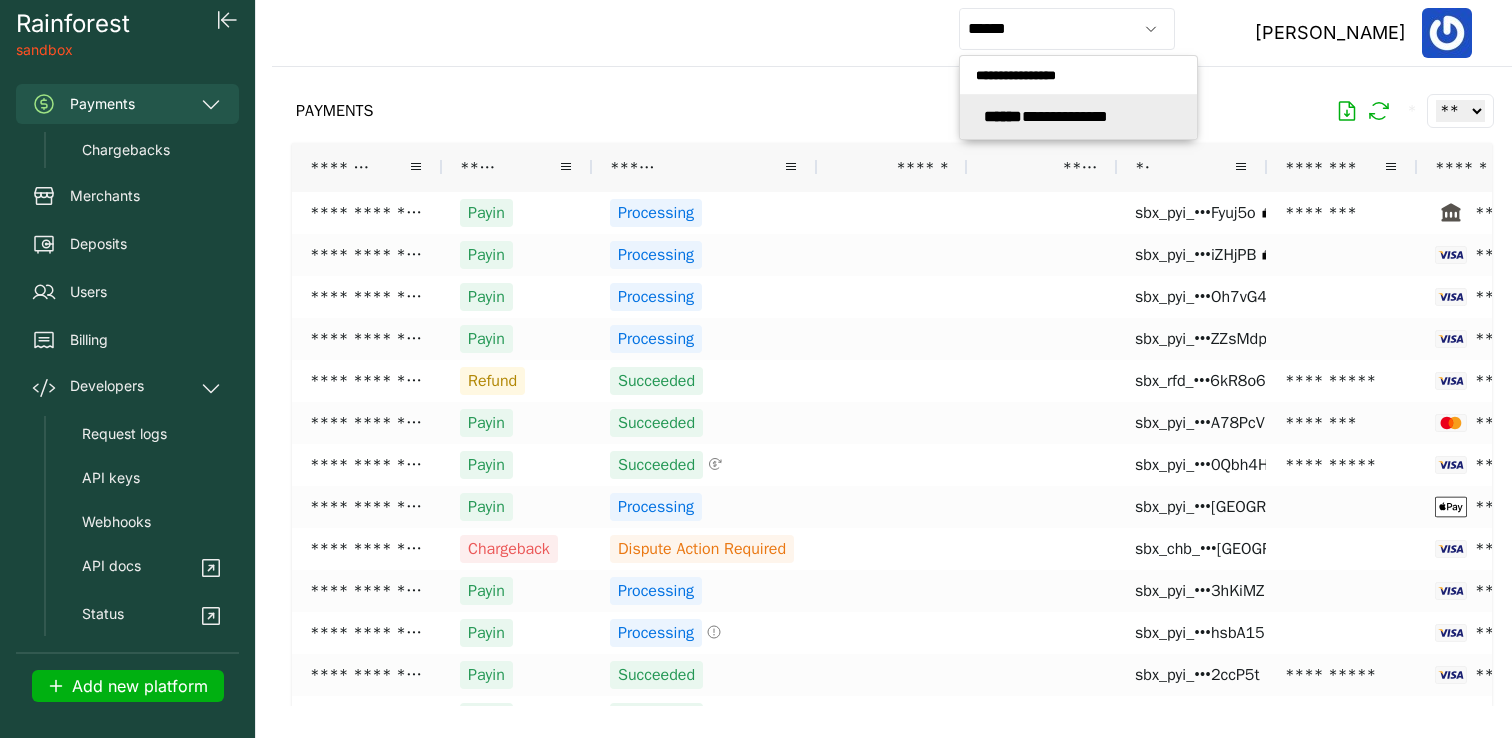 type on "**********" 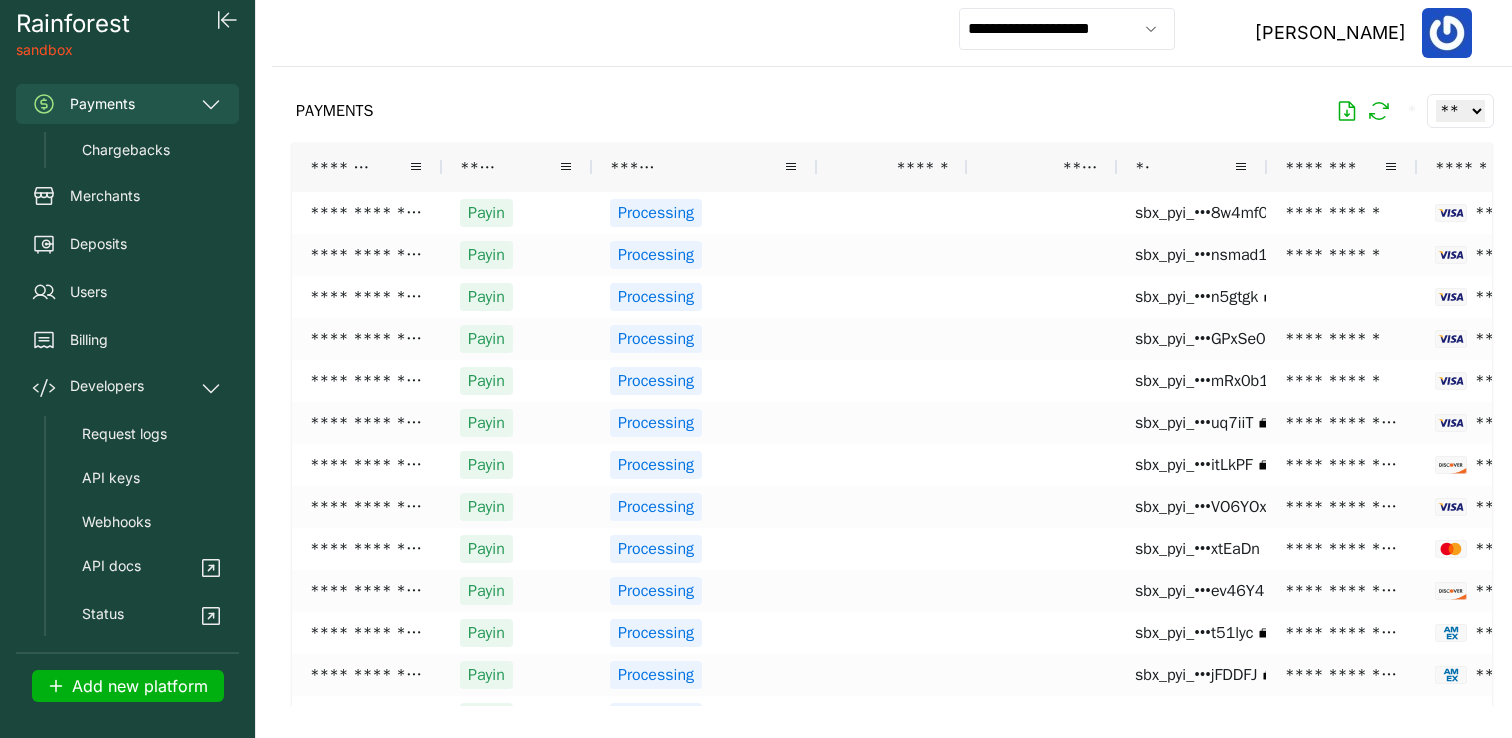 click on "**********" at bounding box center (892, 33) 